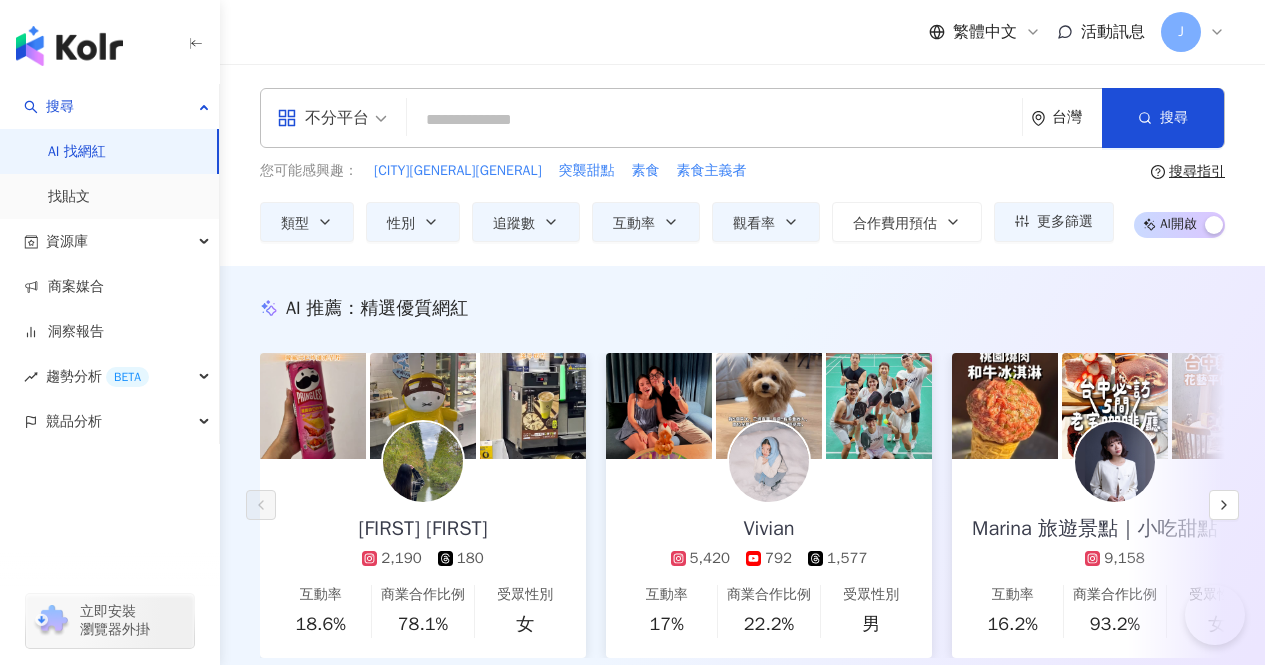 scroll, scrollTop: 1439, scrollLeft: 0, axis: vertical 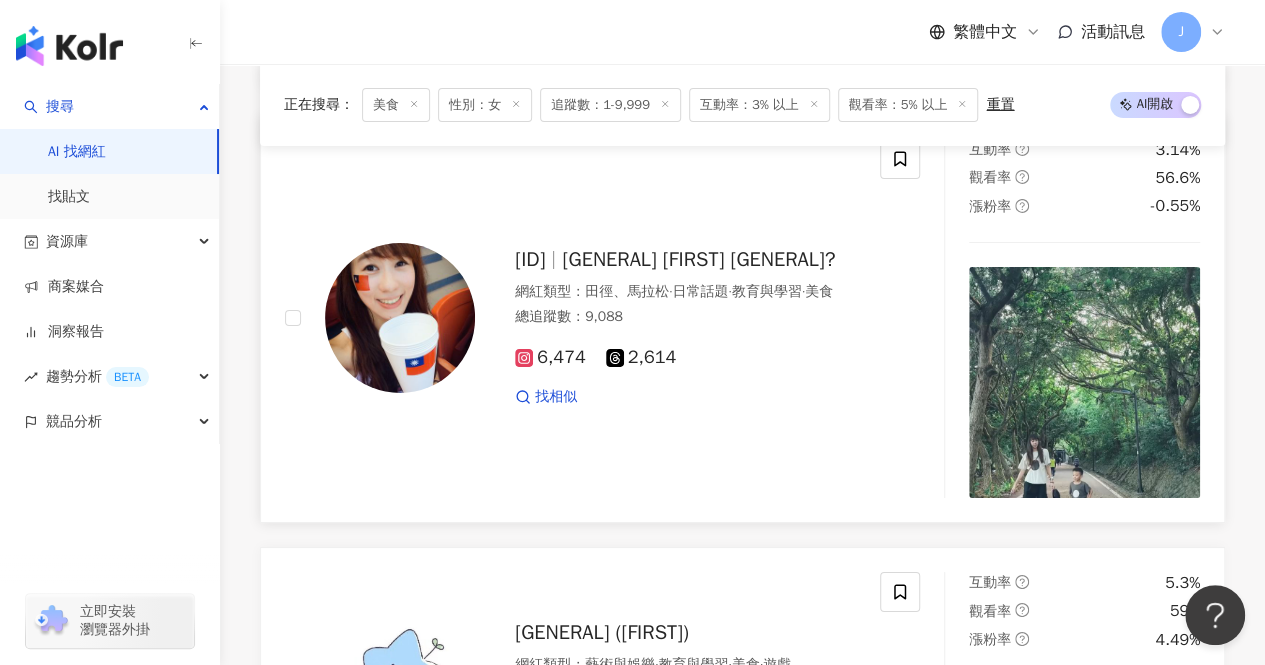 click on "菜菜 Ivy TW??" at bounding box center [698, 259] 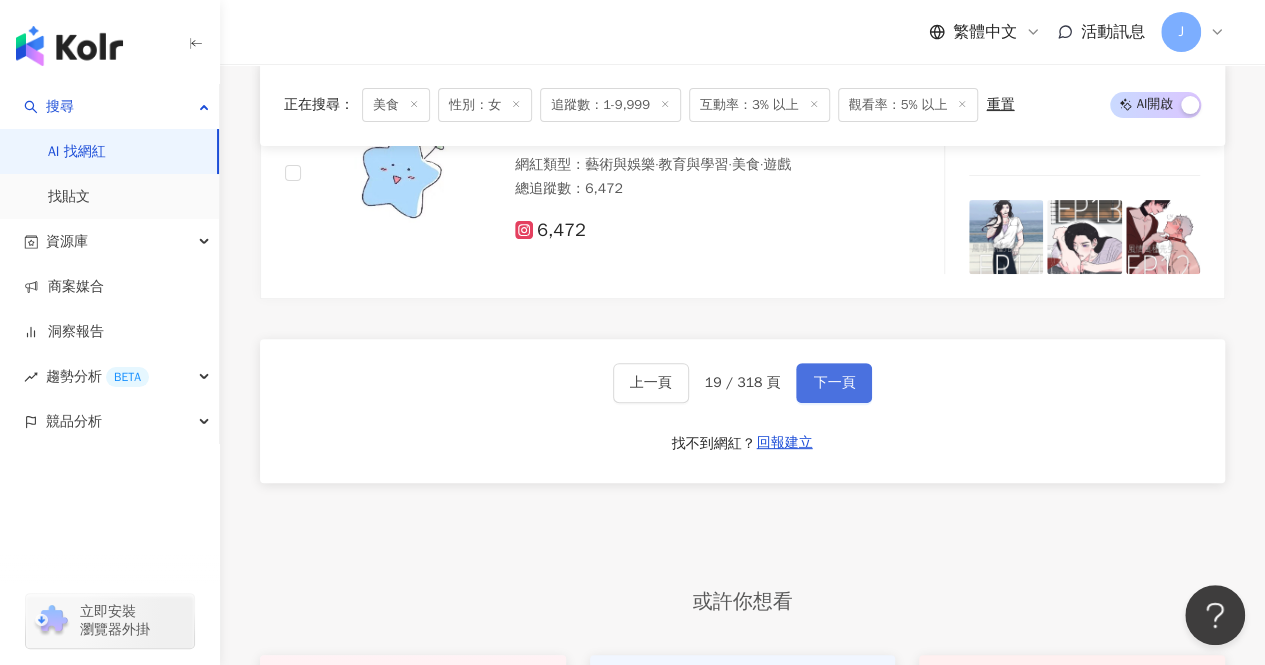 click on "下一頁" at bounding box center (834, 383) 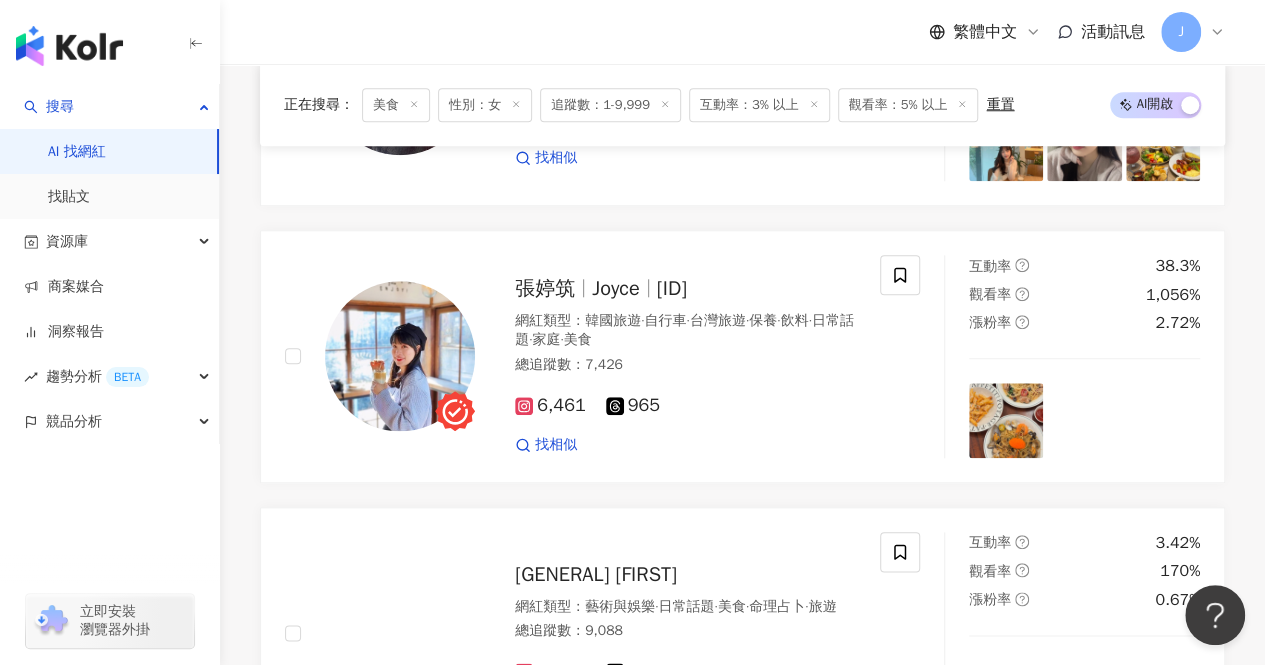 scroll, scrollTop: 830, scrollLeft: 0, axis: vertical 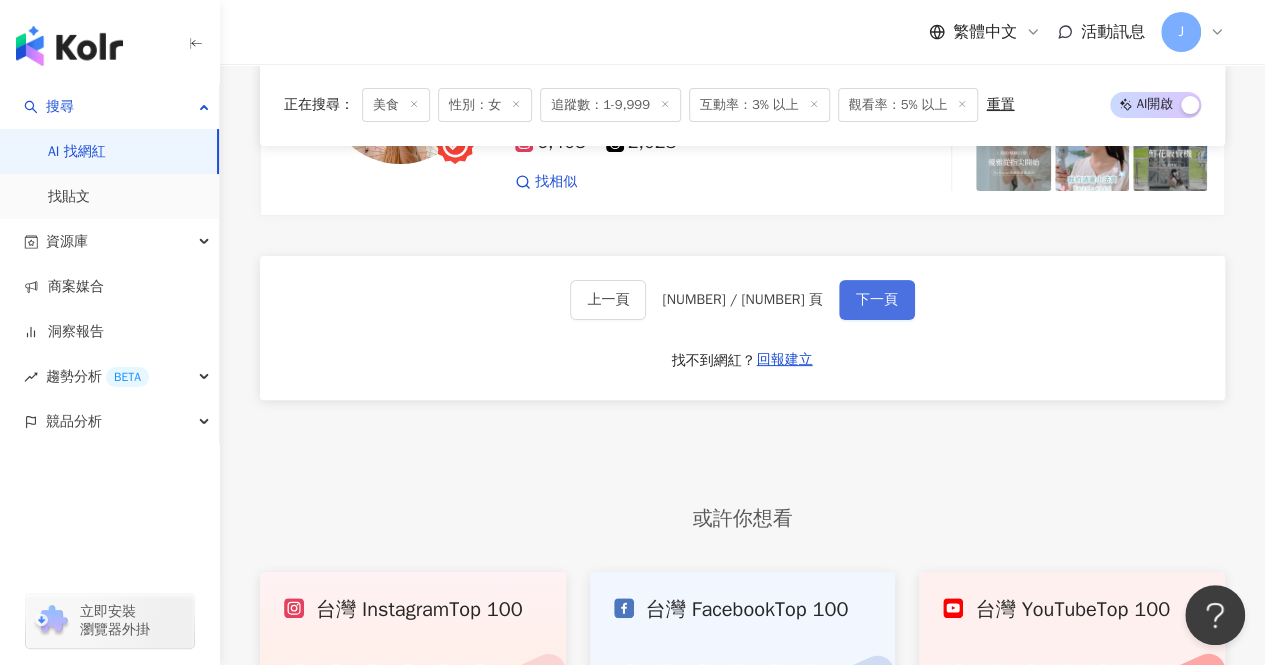 click on "下一頁" at bounding box center (877, 300) 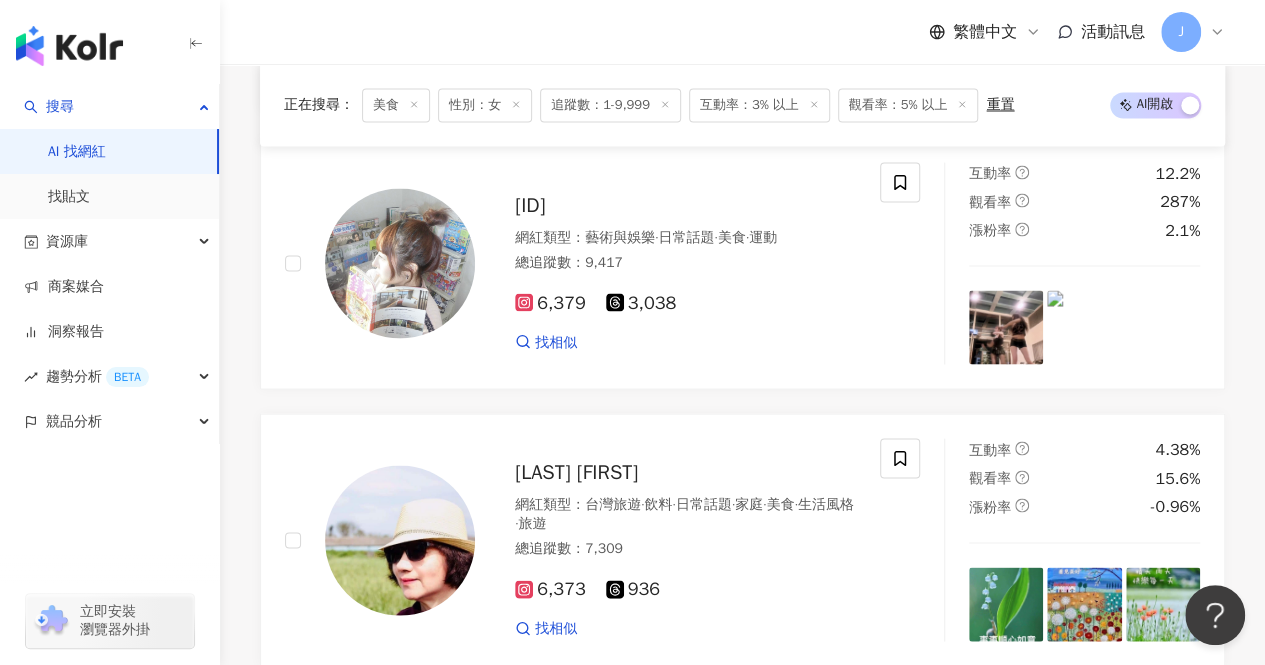 scroll, scrollTop: 3924, scrollLeft: 0, axis: vertical 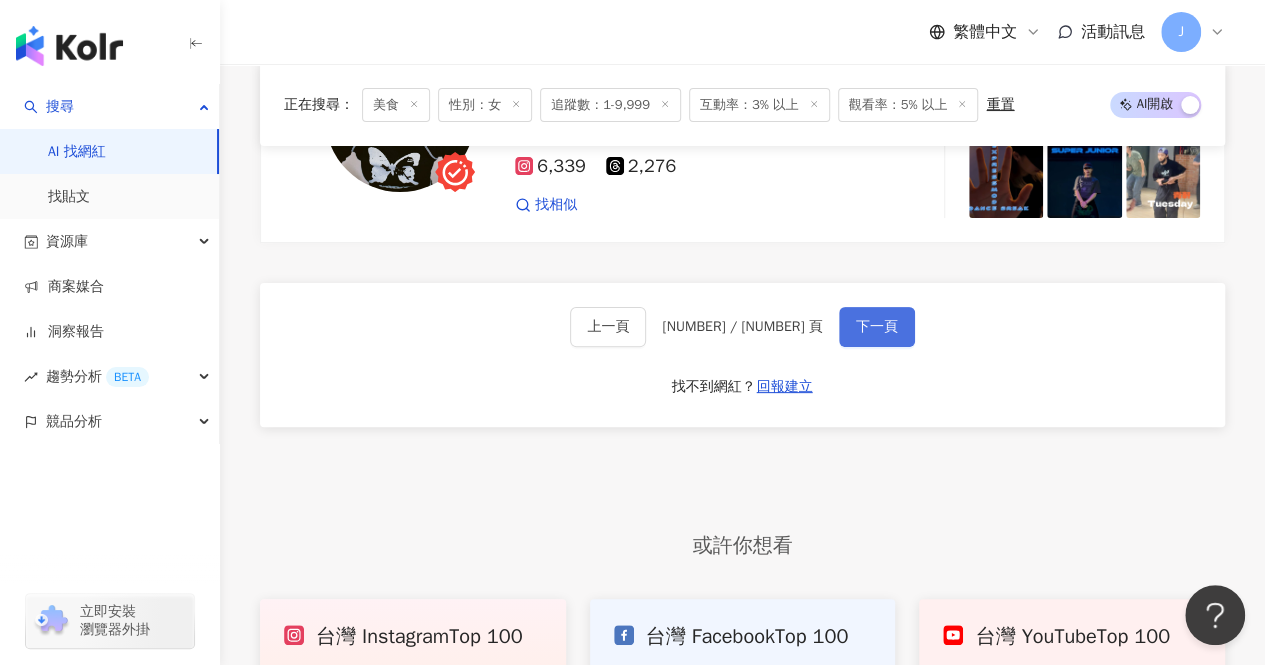 click on "下一頁" at bounding box center [877, 327] 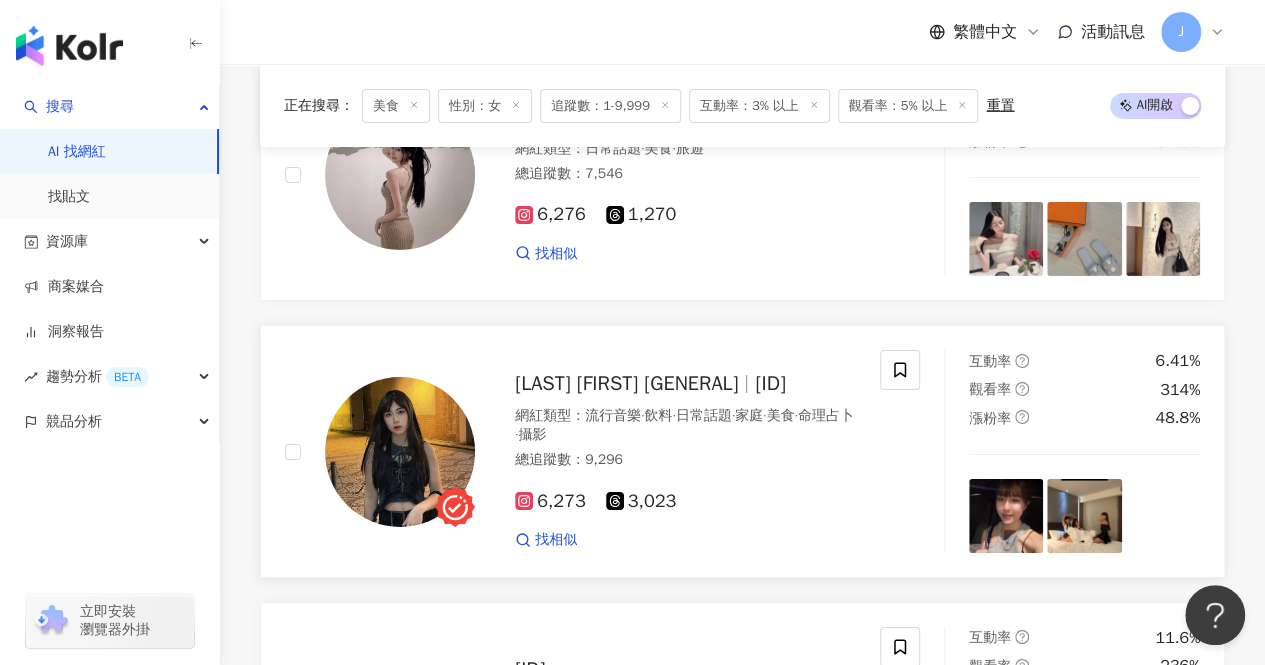 scroll, scrollTop: 4083, scrollLeft: 0, axis: vertical 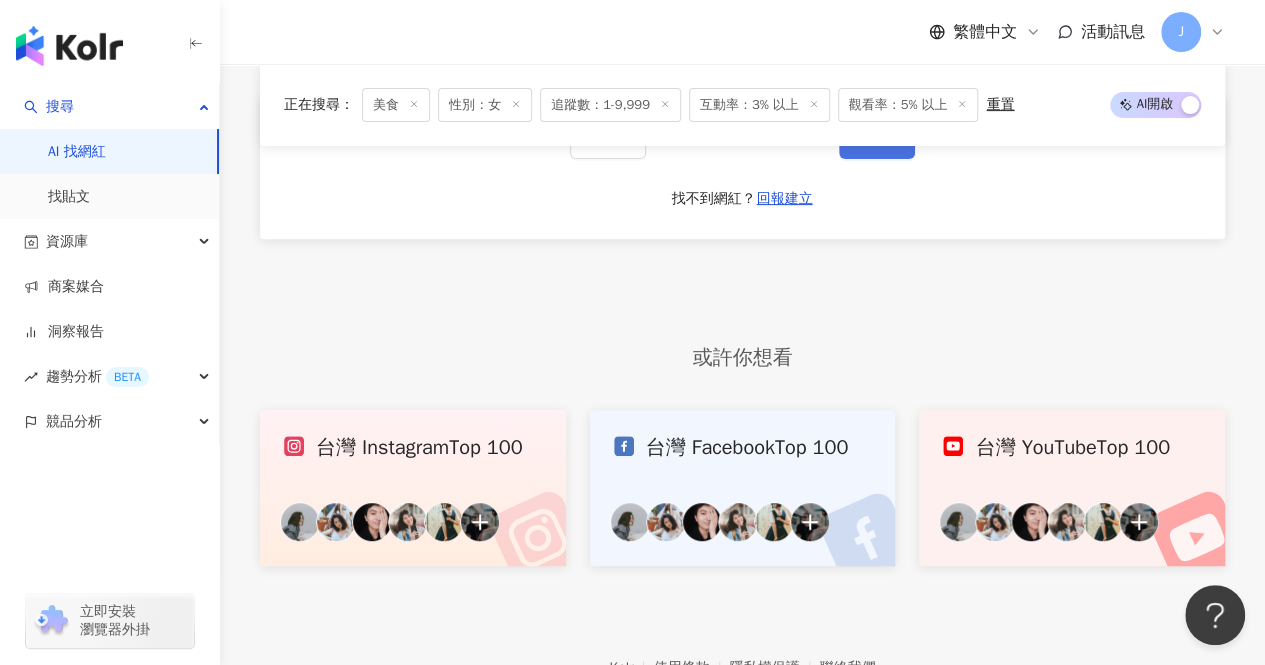 click on "下一頁" at bounding box center (877, 139) 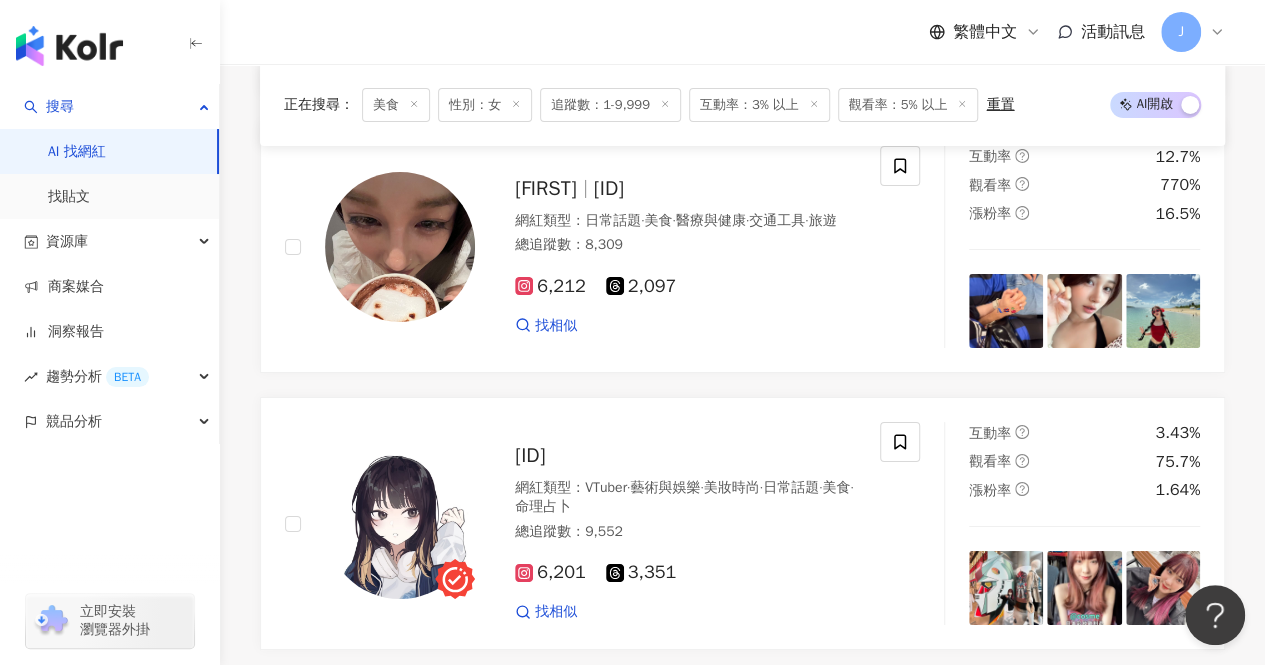 scroll, scrollTop: 3758, scrollLeft: 0, axis: vertical 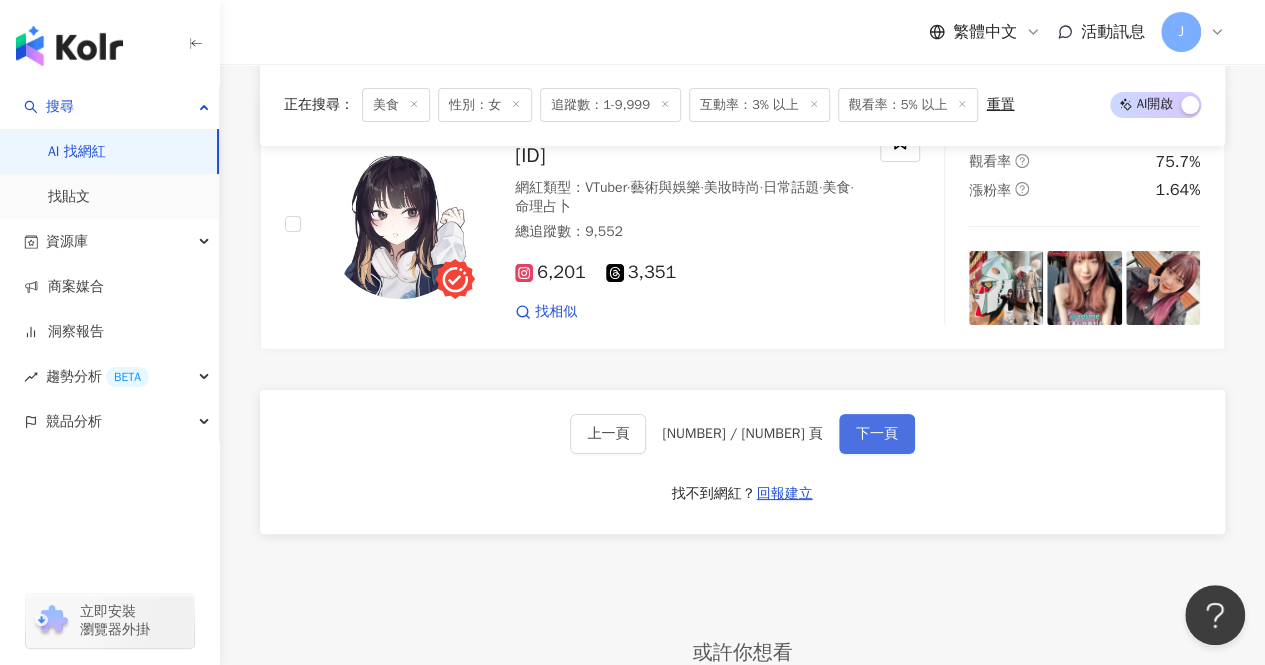 click on "下一頁" at bounding box center (877, 434) 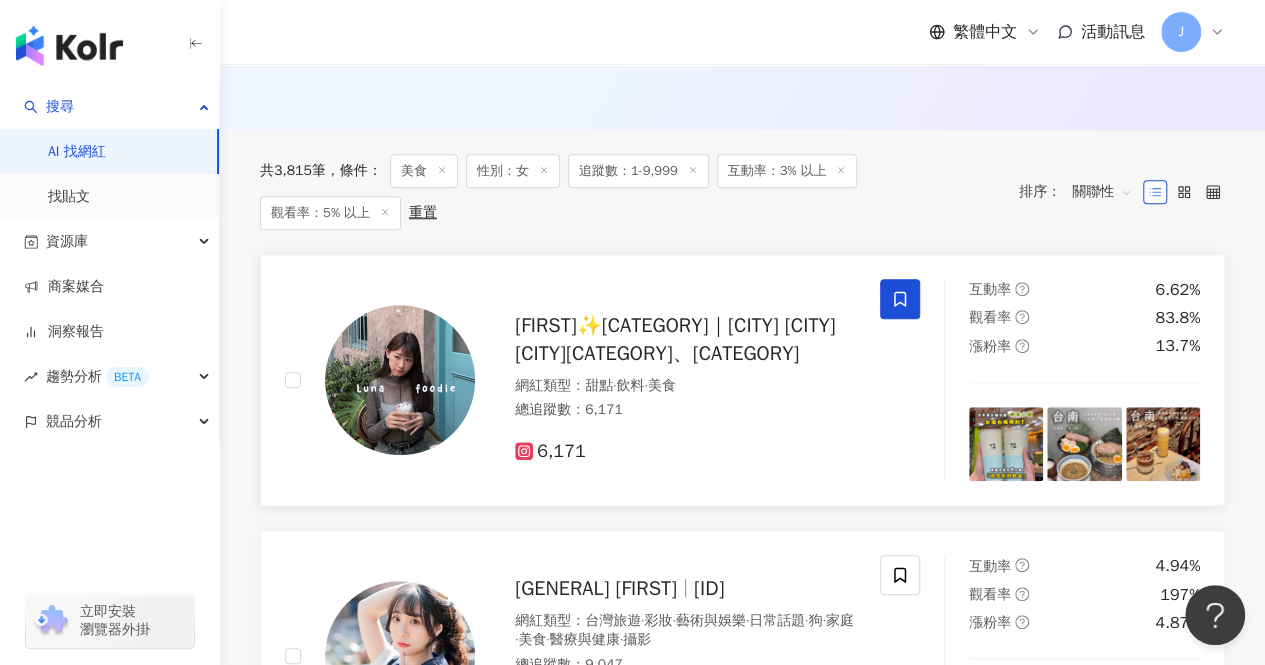 scroll, scrollTop: 700, scrollLeft: 0, axis: vertical 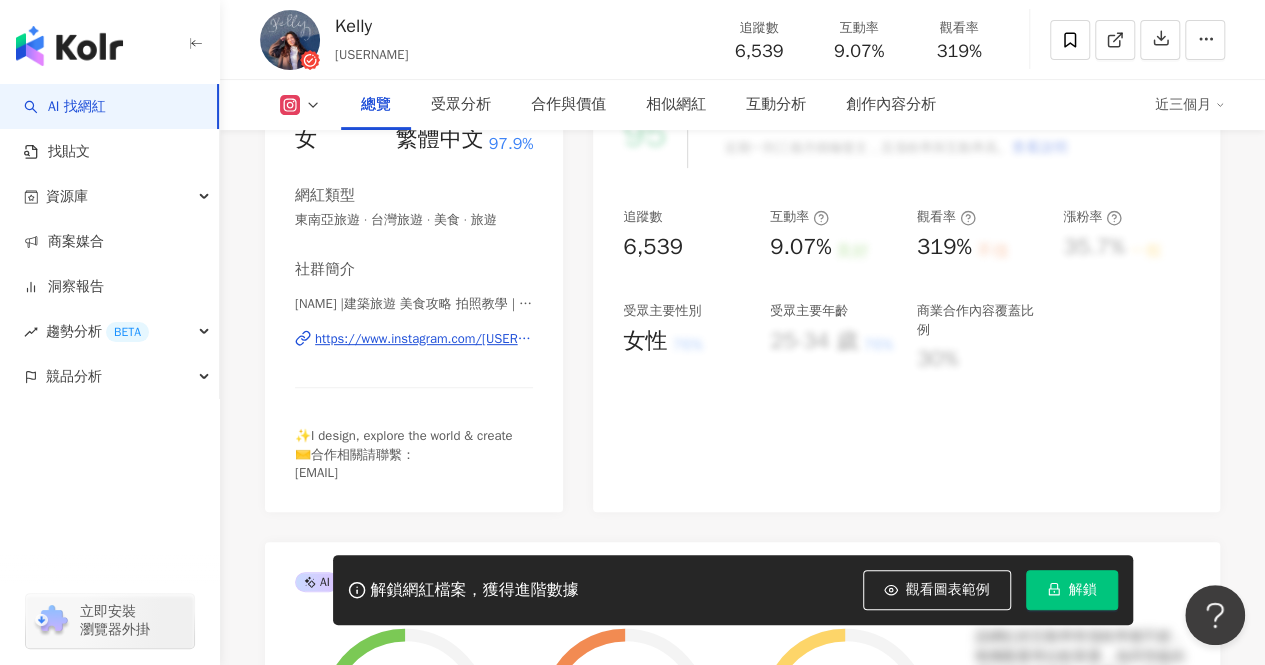 click on "https://www.instagram.com/kelly_t16/" at bounding box center (424, 339) 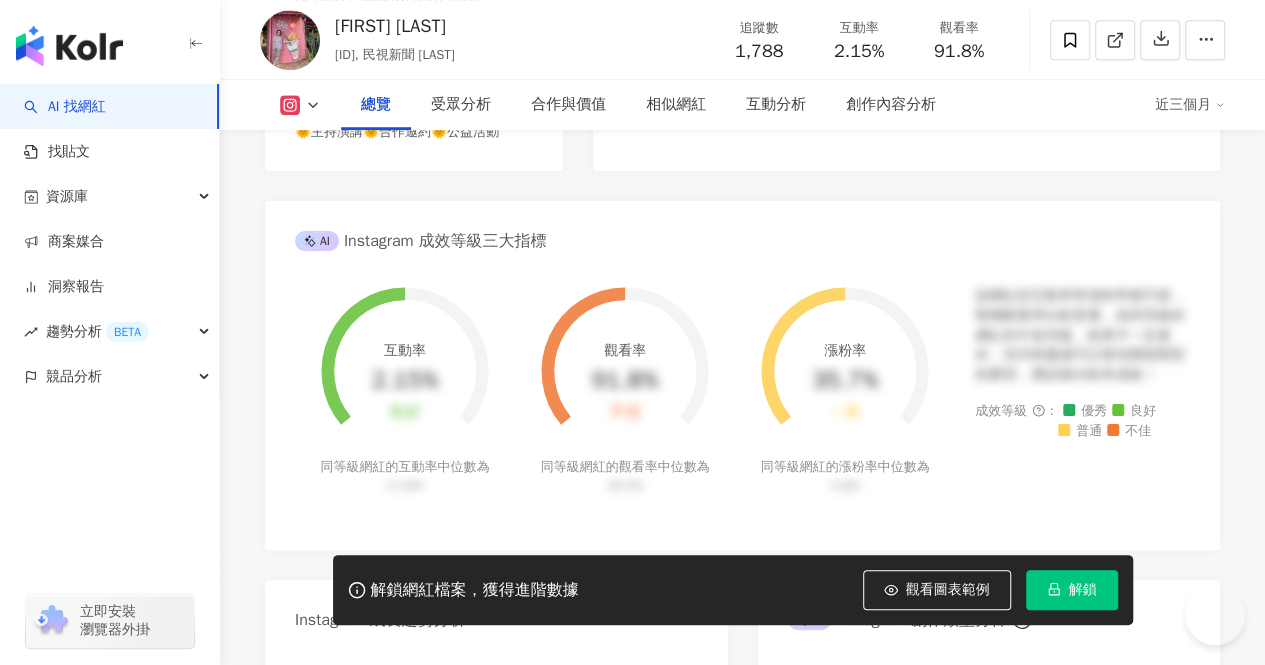 scroll, scrollTop: 700, scrollLeft: 0, axis: vertical 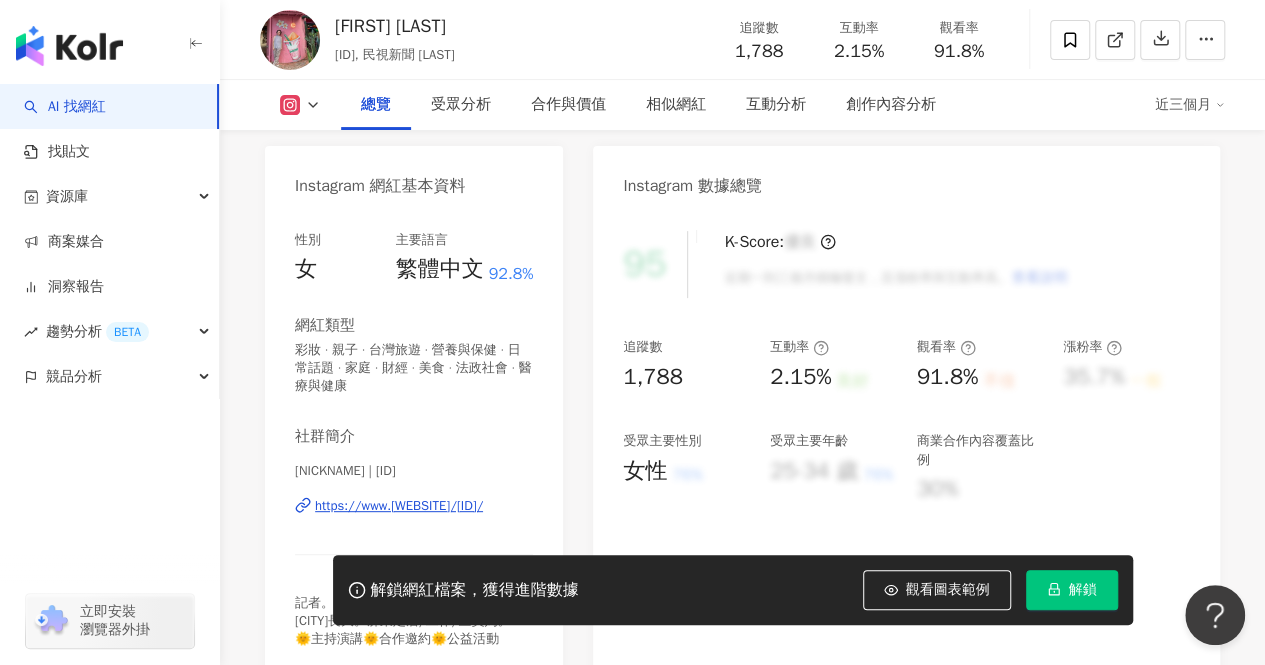 click on "https://www.instagram.com/f121948080101/" at bounding box center (399, 506) 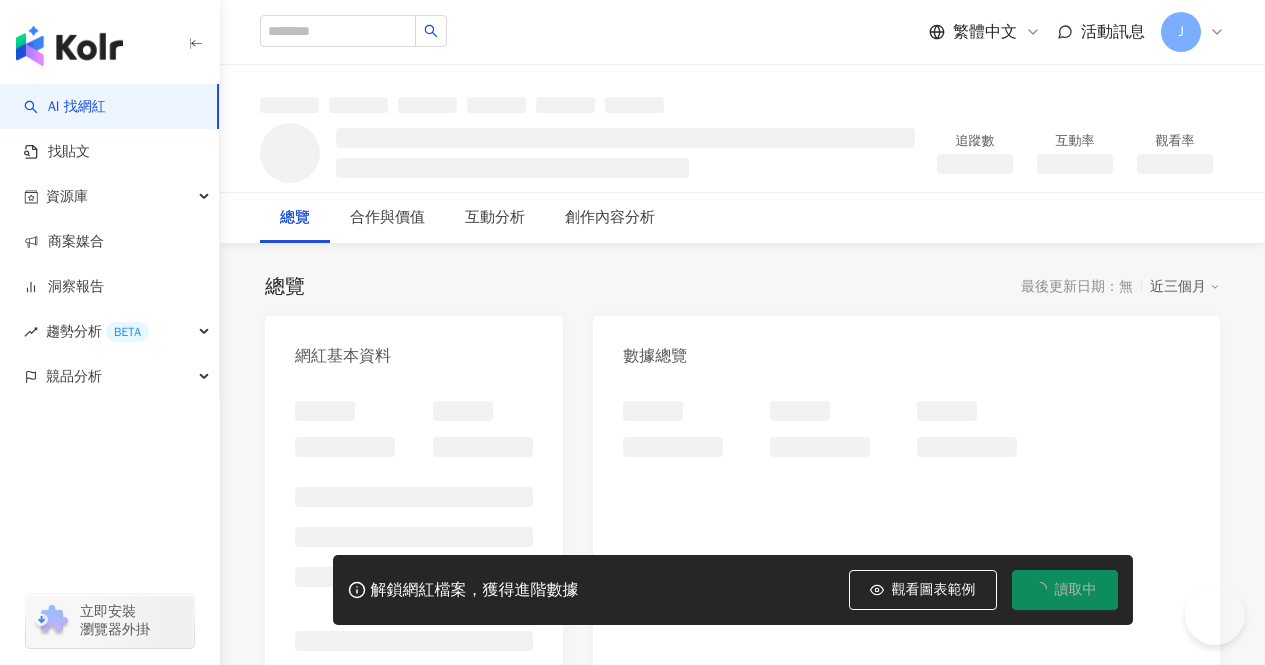 scroll, scrollTop: 0, scrollLeft: 0, axis: both 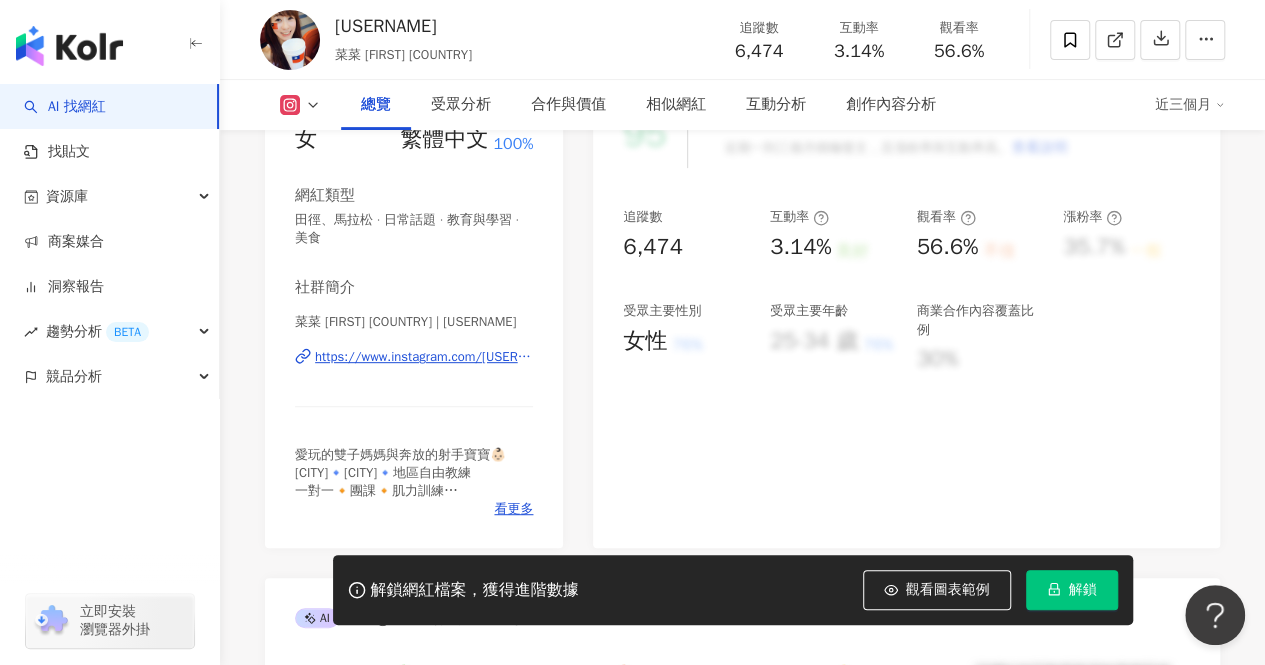 click on "https://www.instagram.com/sinoni0609/" at bounding box center [424, 357] 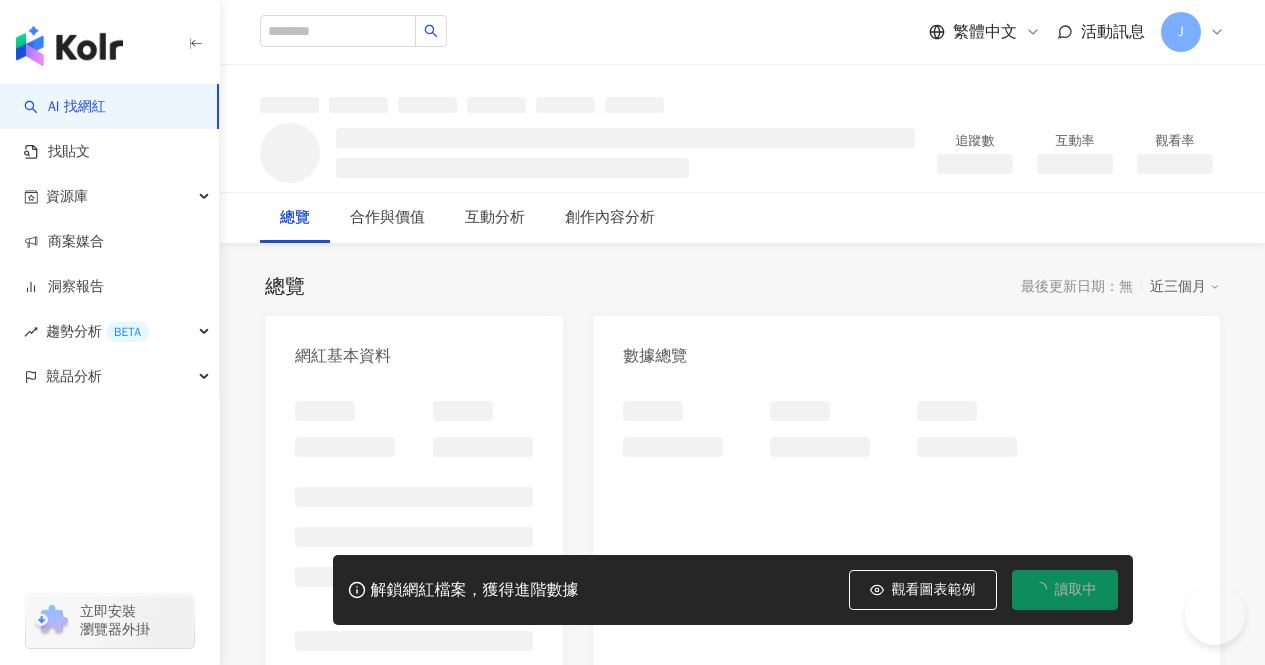 scroll, scrollTop: 0, scrollLeft: 0, axis: both 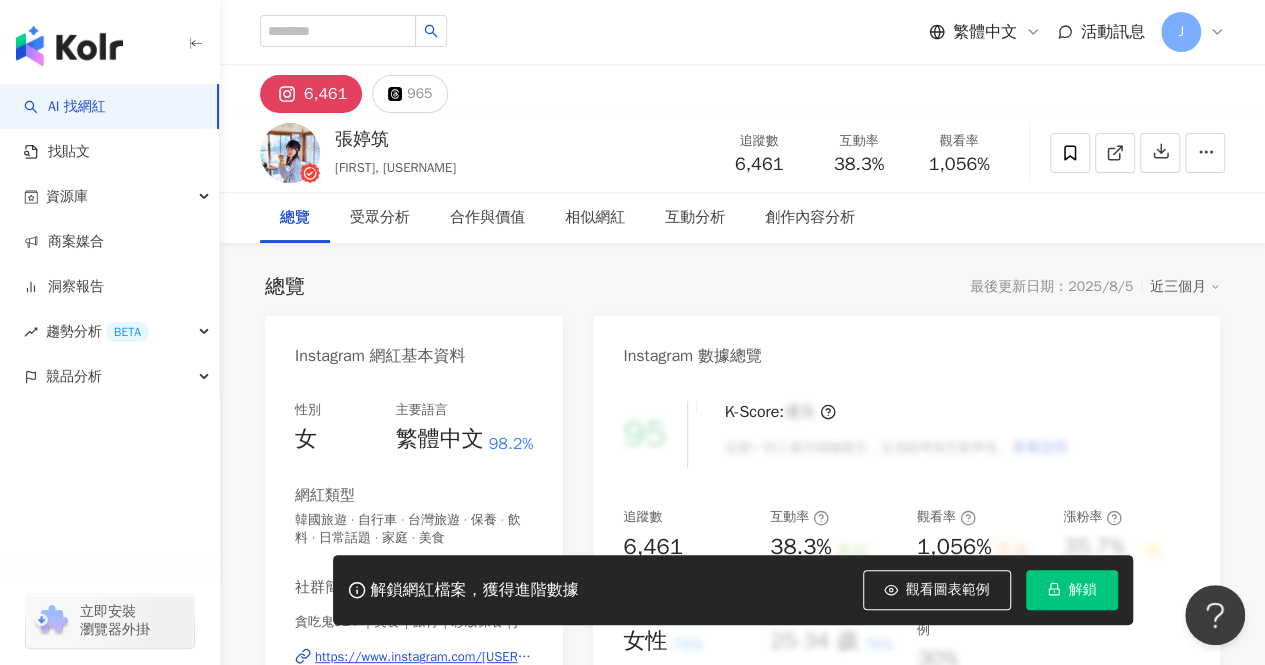 click on "https://www.instagram.com/[USERNAME]/" at bounding box center (424, 657) 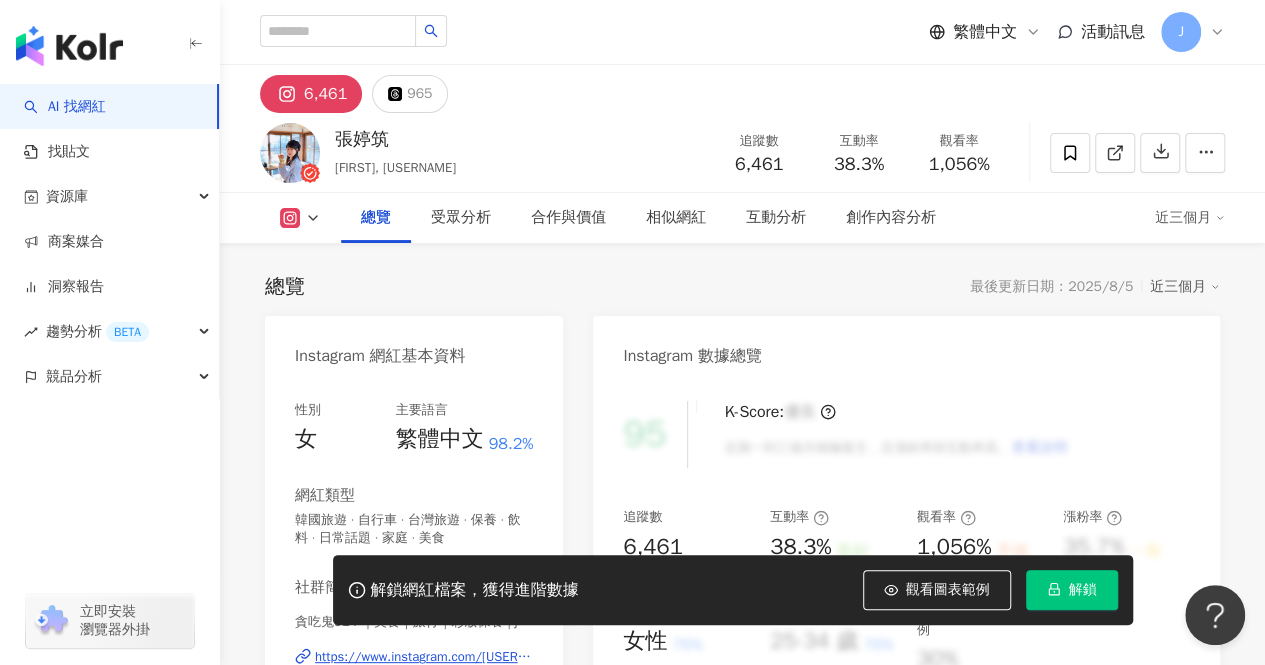 scroll, scrollTop: 200, scrollLeft: 0, axis: vertical 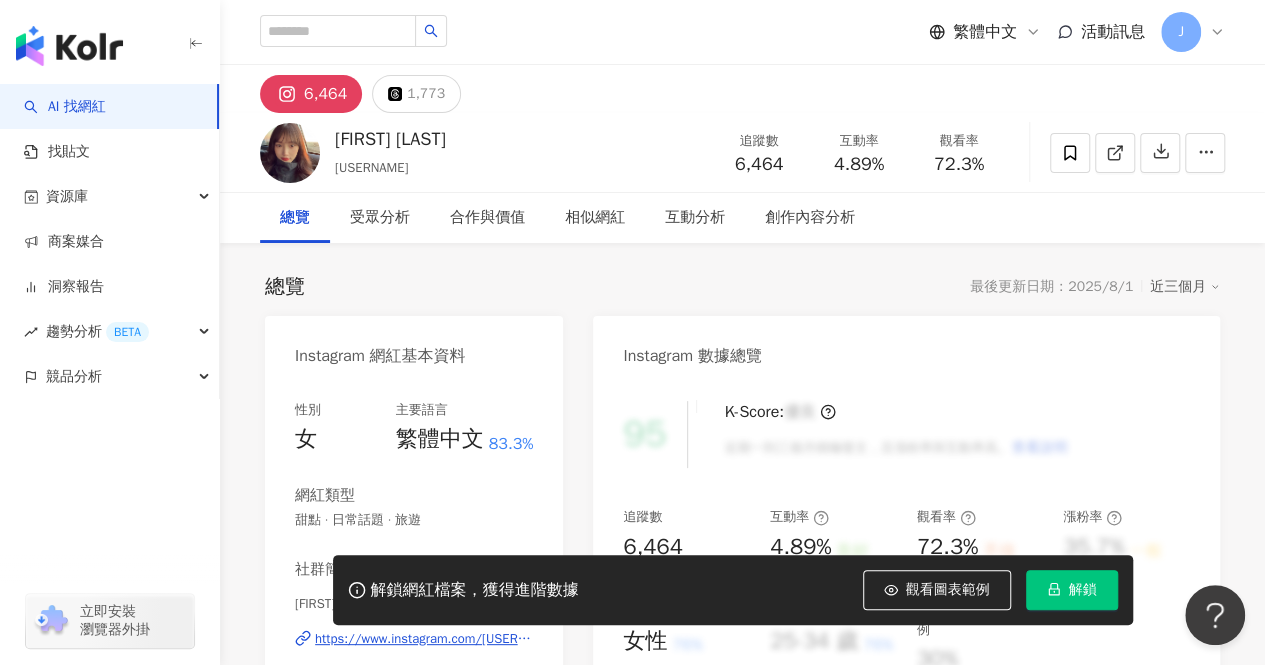 click on "Instagram 網紅基本資料" at bounding box center [380, 356] 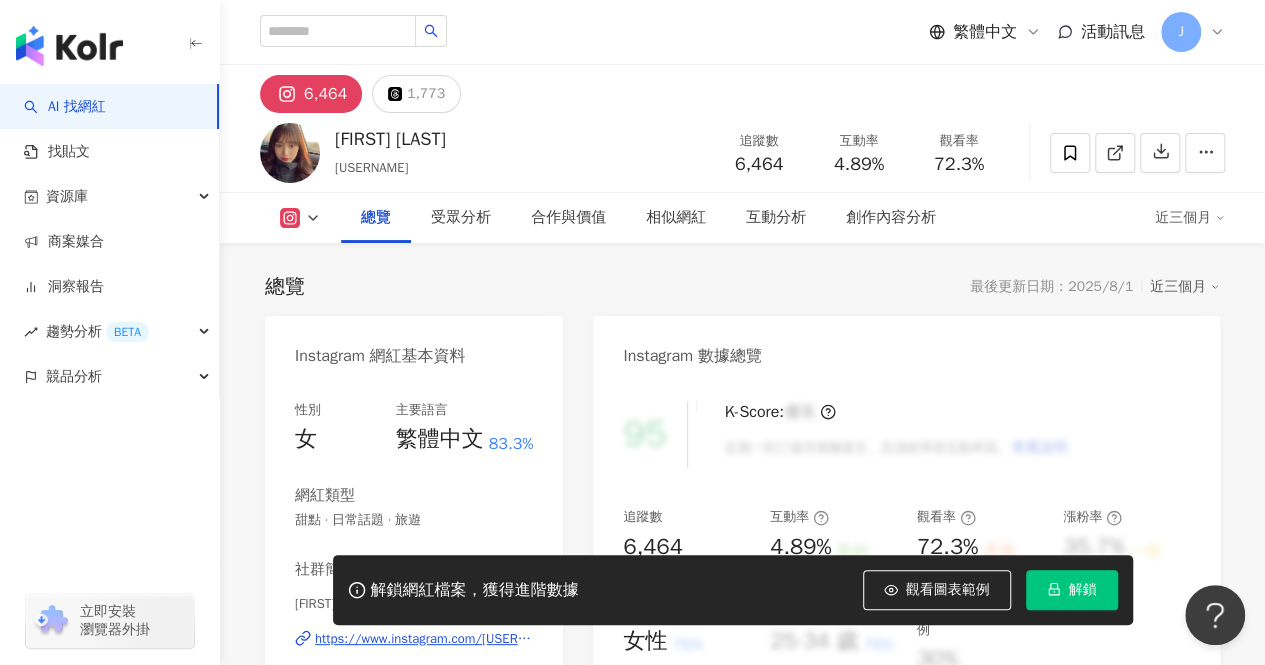click on "https://www.instagram.com/chingzi_/" at bounding box center [424, 639] 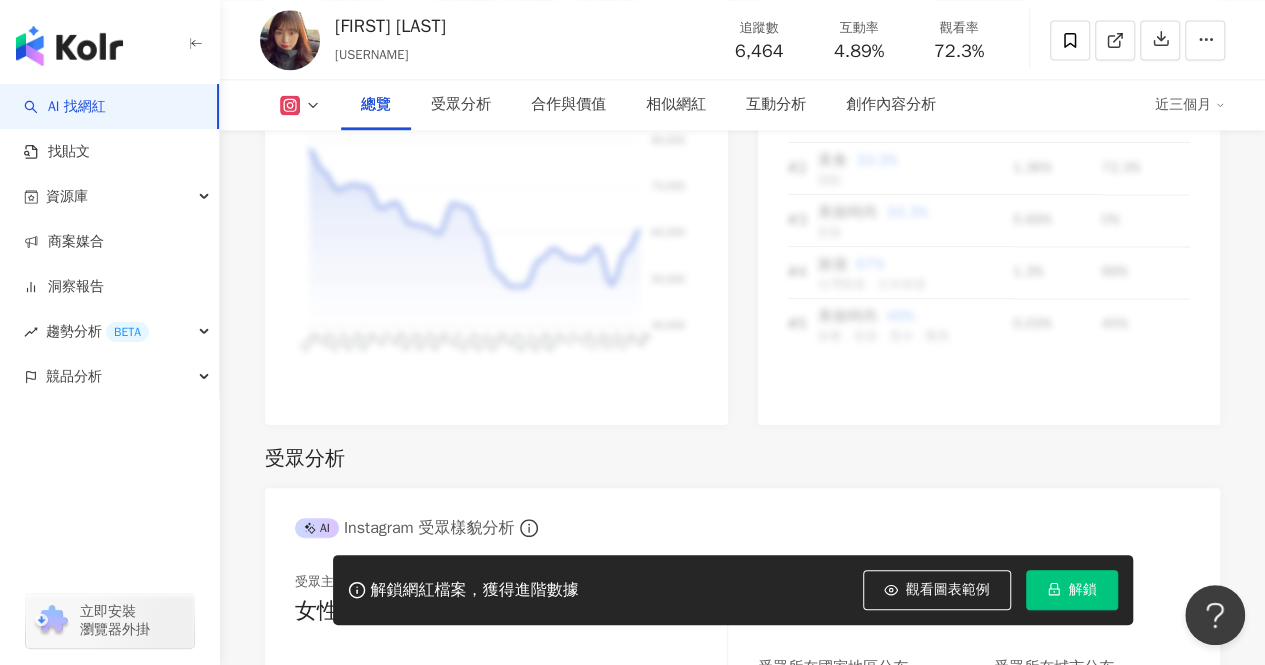 scroll, scrollTop: 1700, scrollLeft: 0, axis: vertical 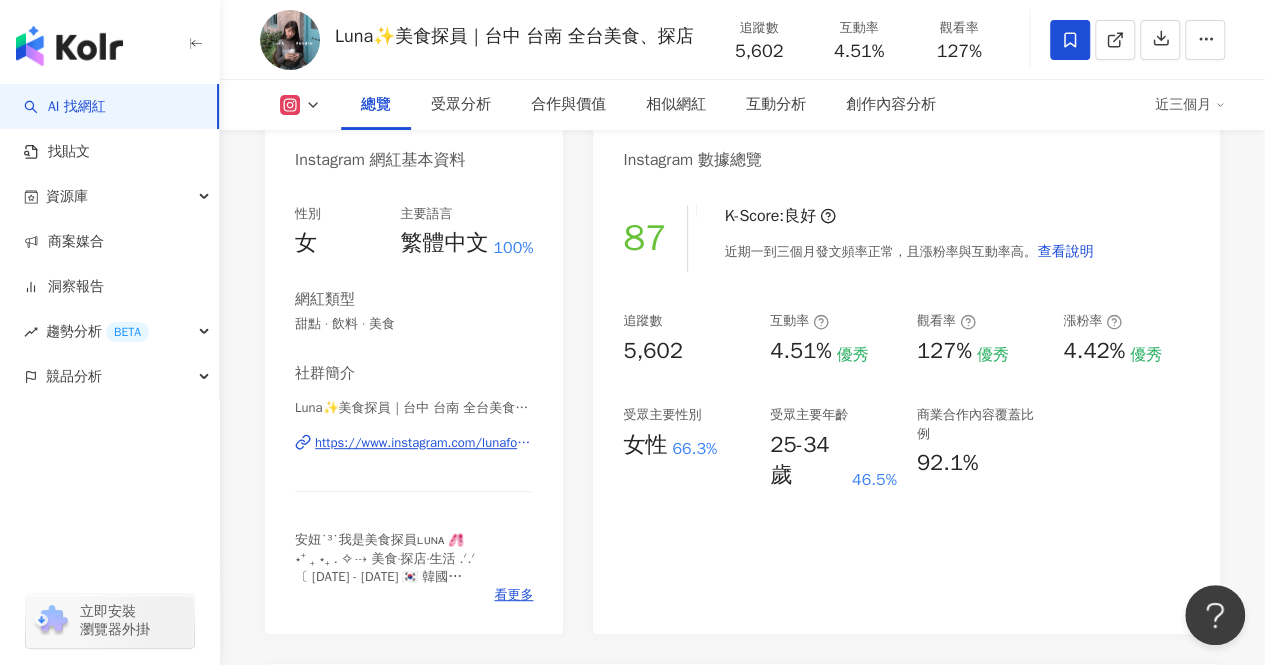 click on "https://www.instagram.com/lunafoodie_/" at bounding box center [424, 443] 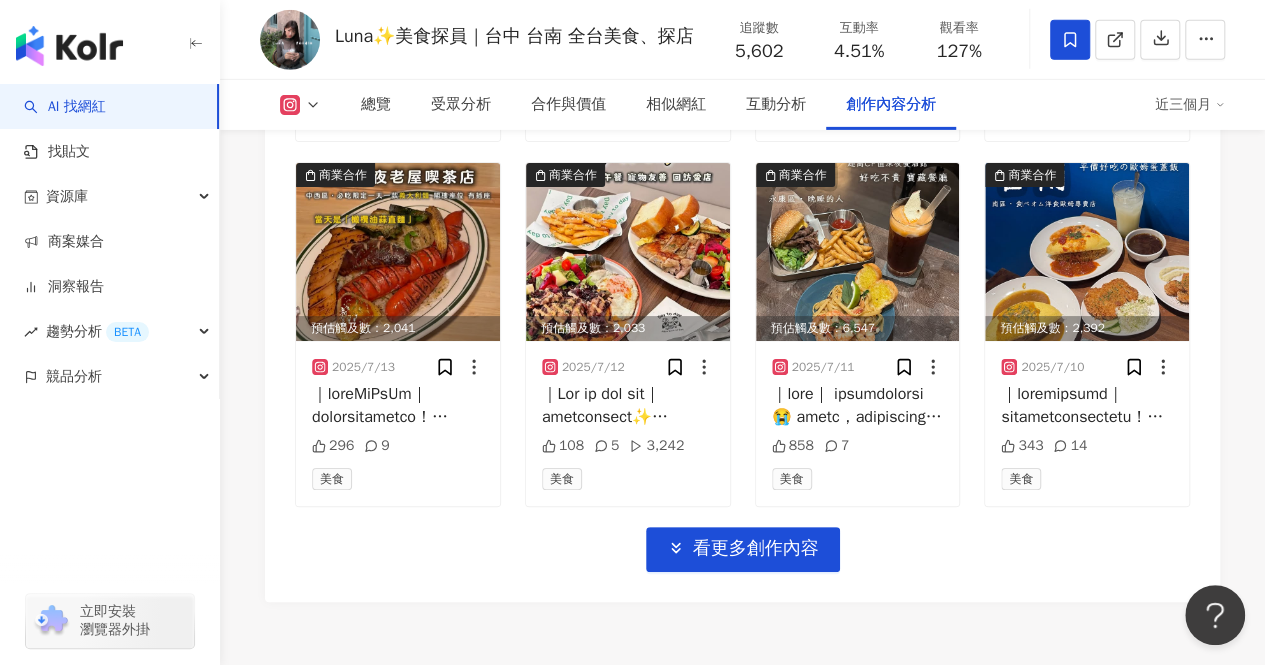 scroll, scrollTop: 7192, scrollLeft: 0, axis: vertical 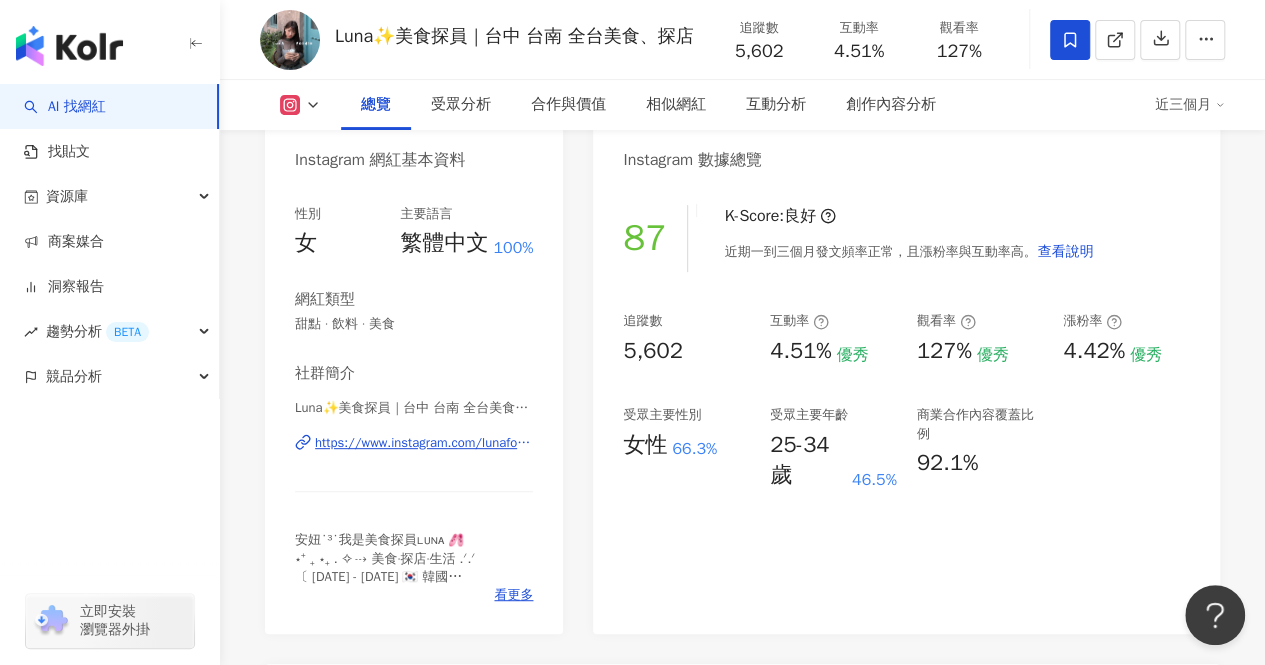 click on "https://www.instagram.com/lunafoodie_/" at bounding box center (424, 443) 